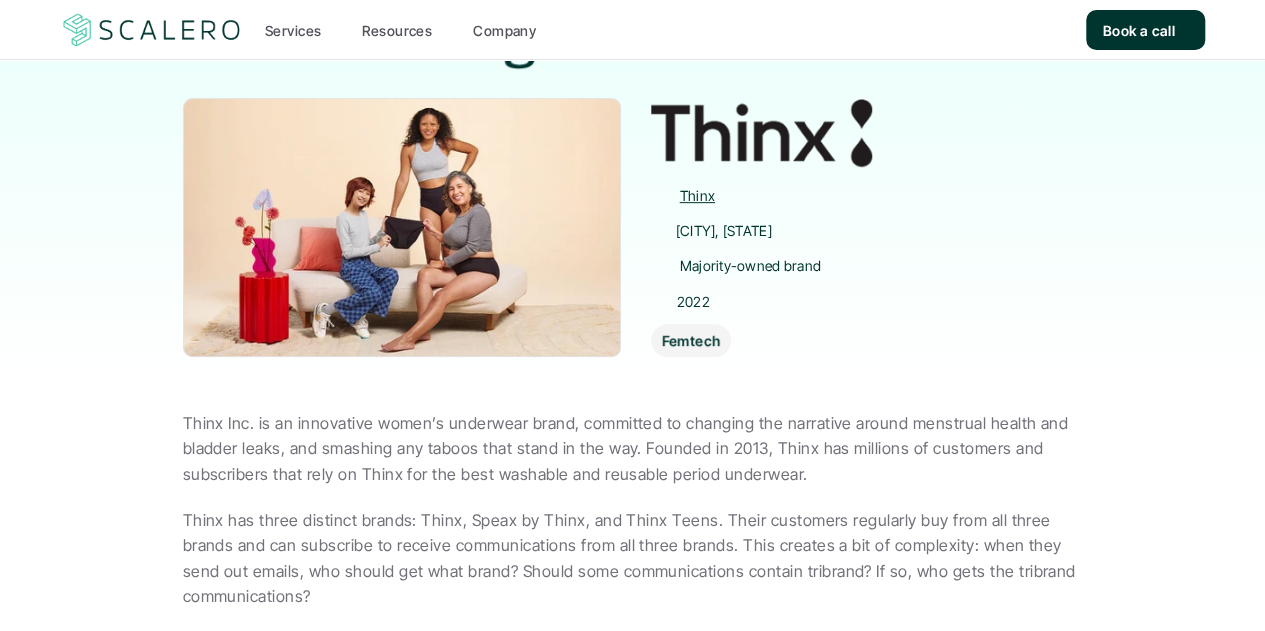scroll, scrollTop: 500, scrollLeft: 0, axis: vertical 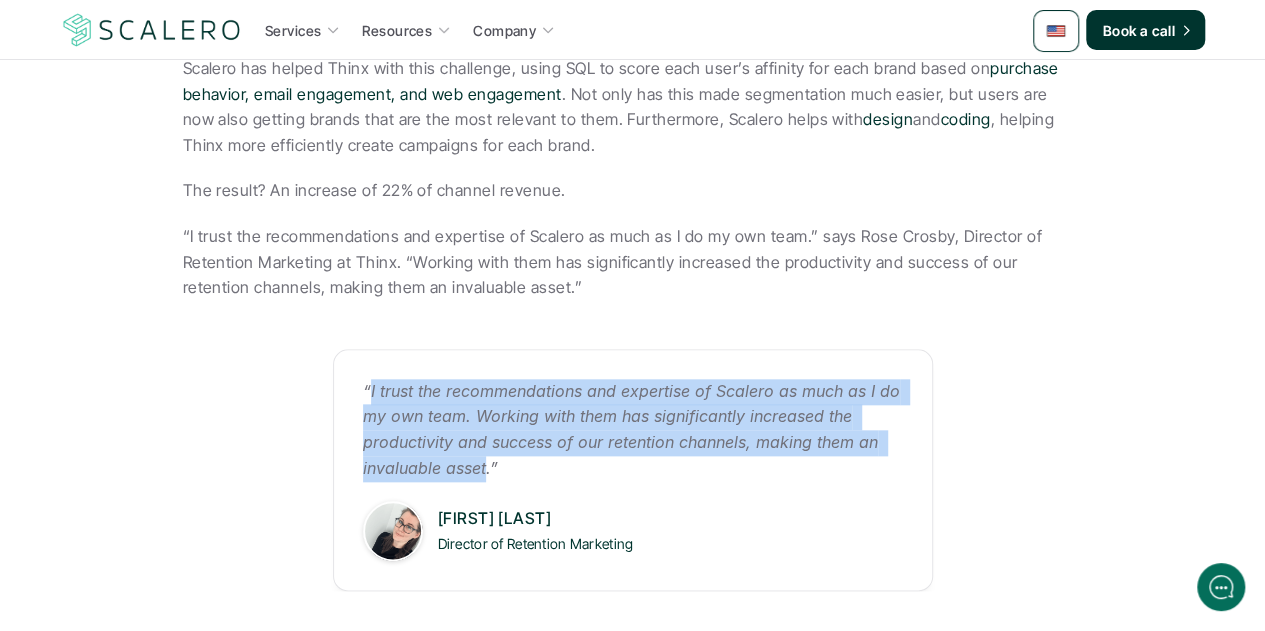 drag, startPoint x: 486, startPoint y: 471, endPoint x: 366, endPoint y: 401, distance: 138.92444 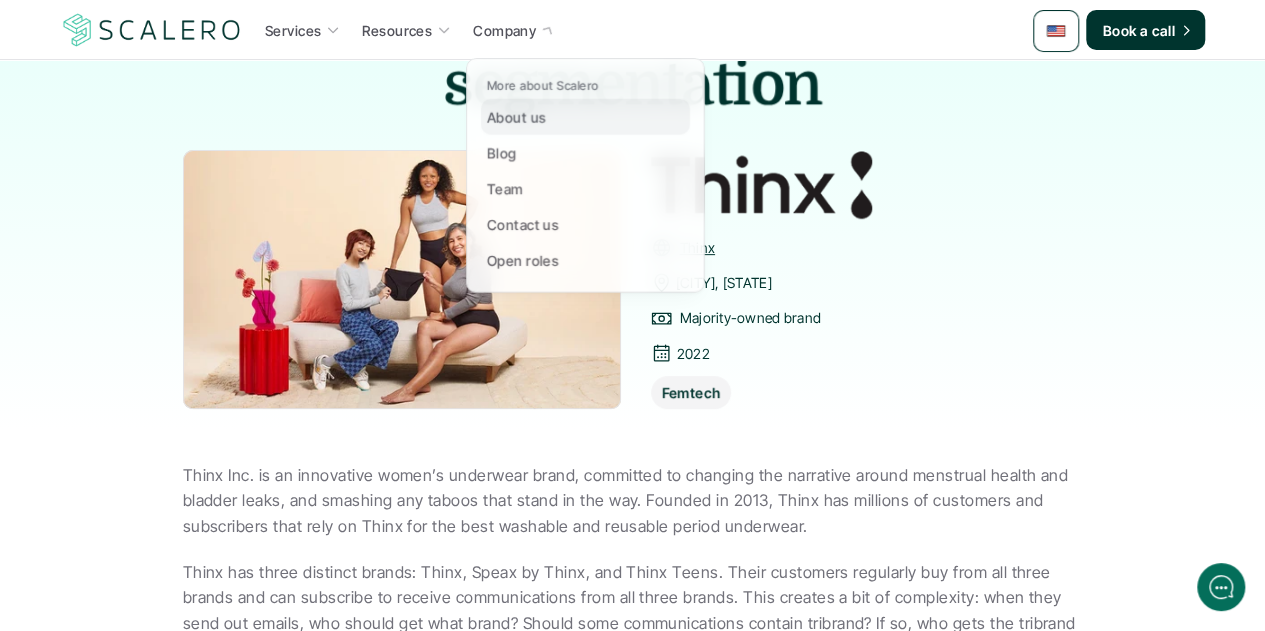 scroll, scrollTop: 100, scrollLeft: 0, axis: vertical 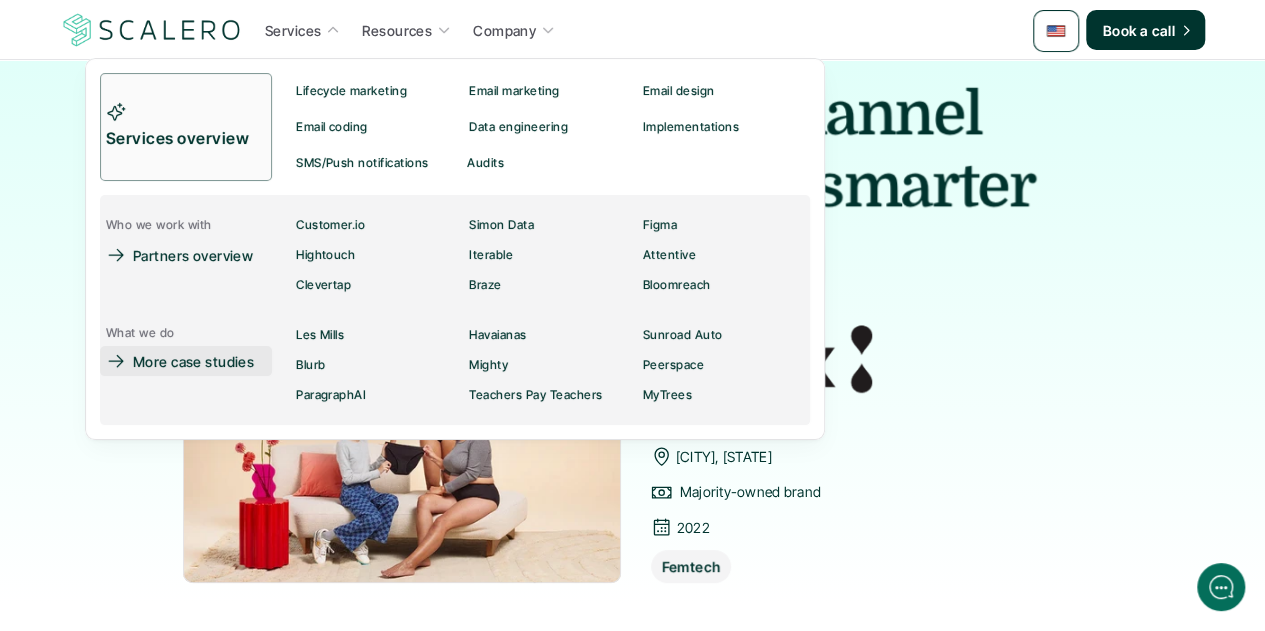 click on "More case studies" at bounding box center [193, 361] 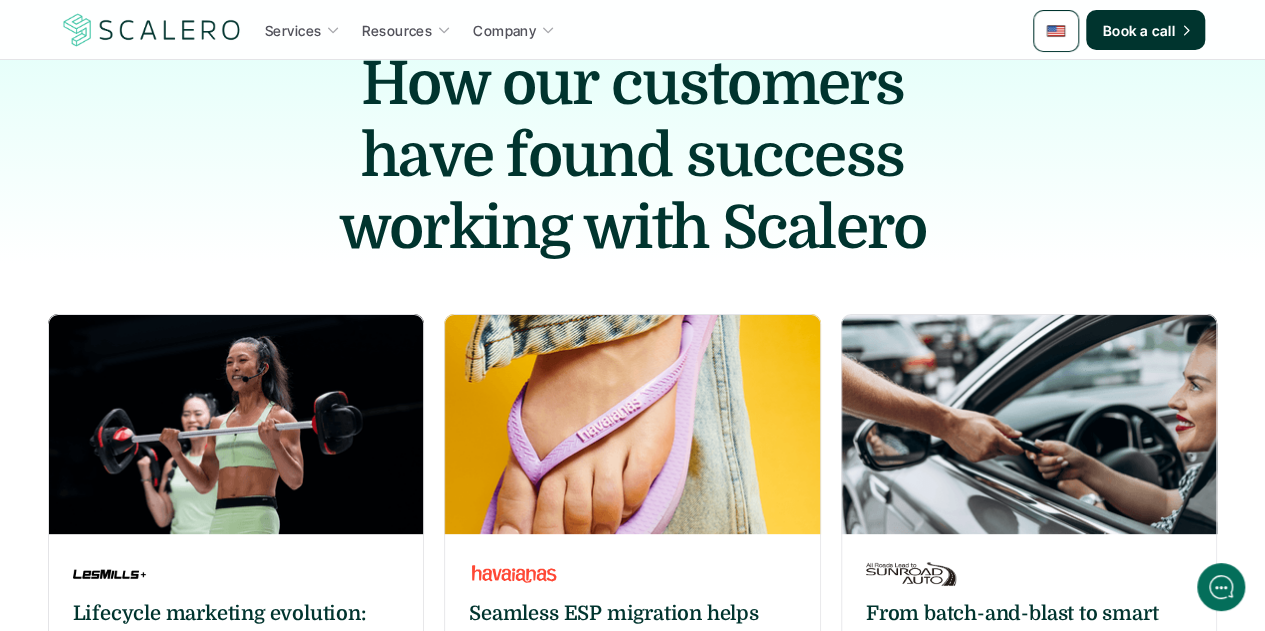 scroll, scrollTop: 0, scrollLeft: 0, axis: both 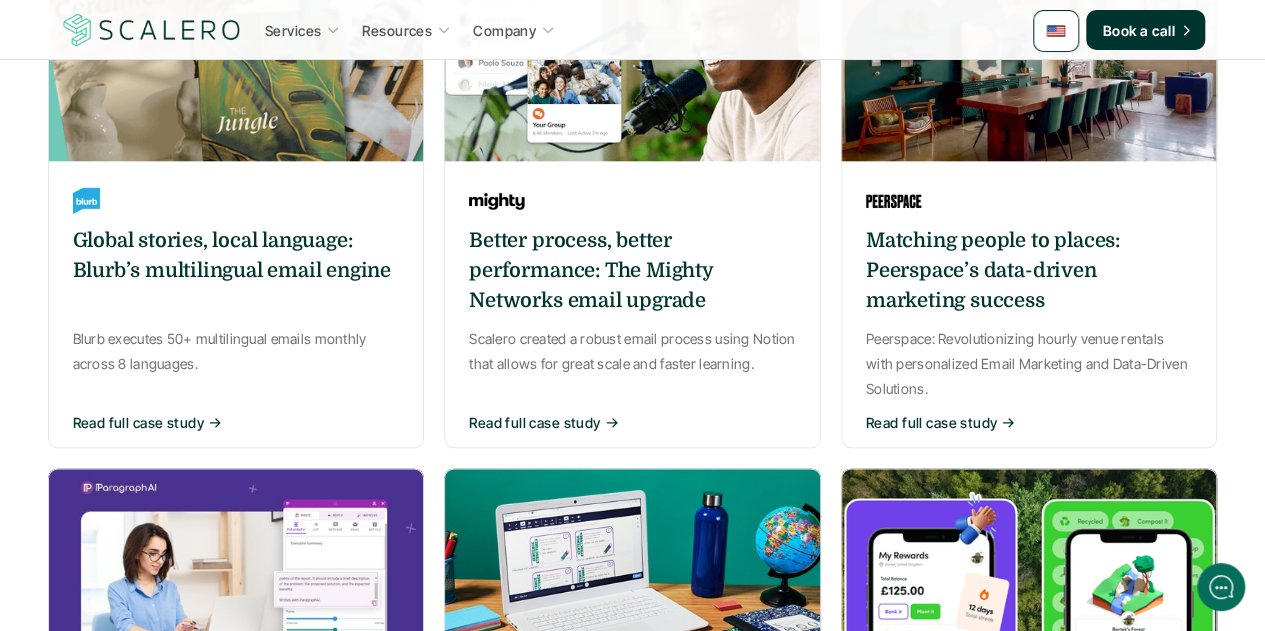 click on "Matching people to places: Peerspace’s data-driven marketing success" at bounding box center (1029, 271) 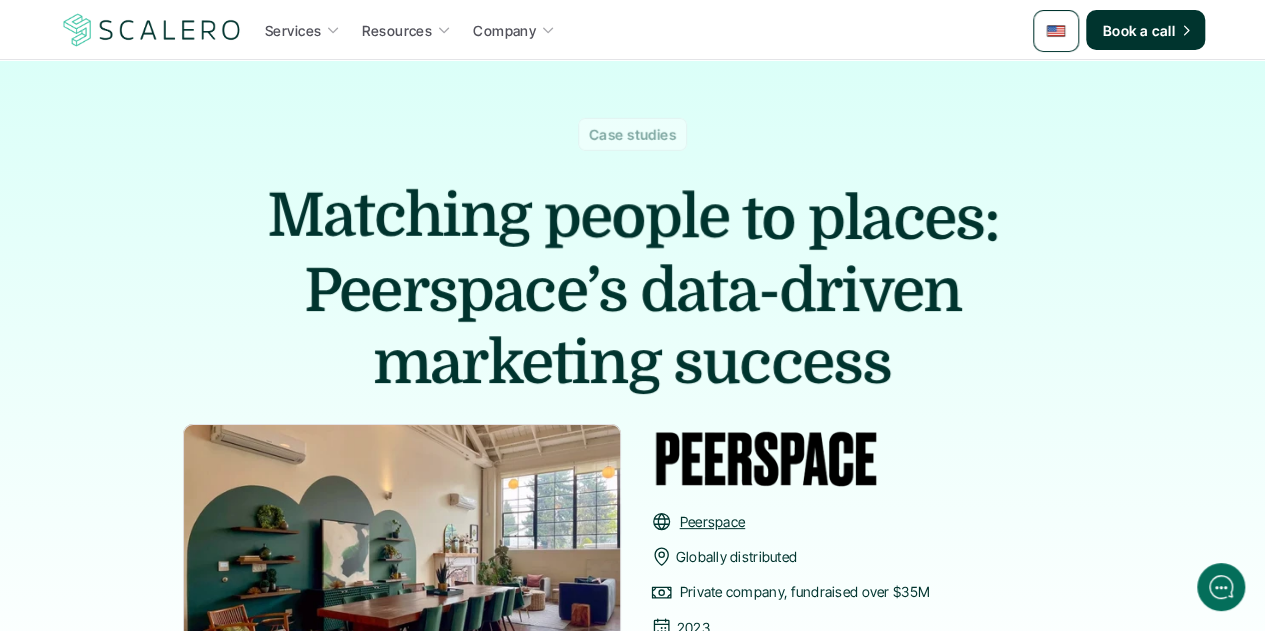 scroll, scrollTop: 0, scrollLeft: 0, axis: both 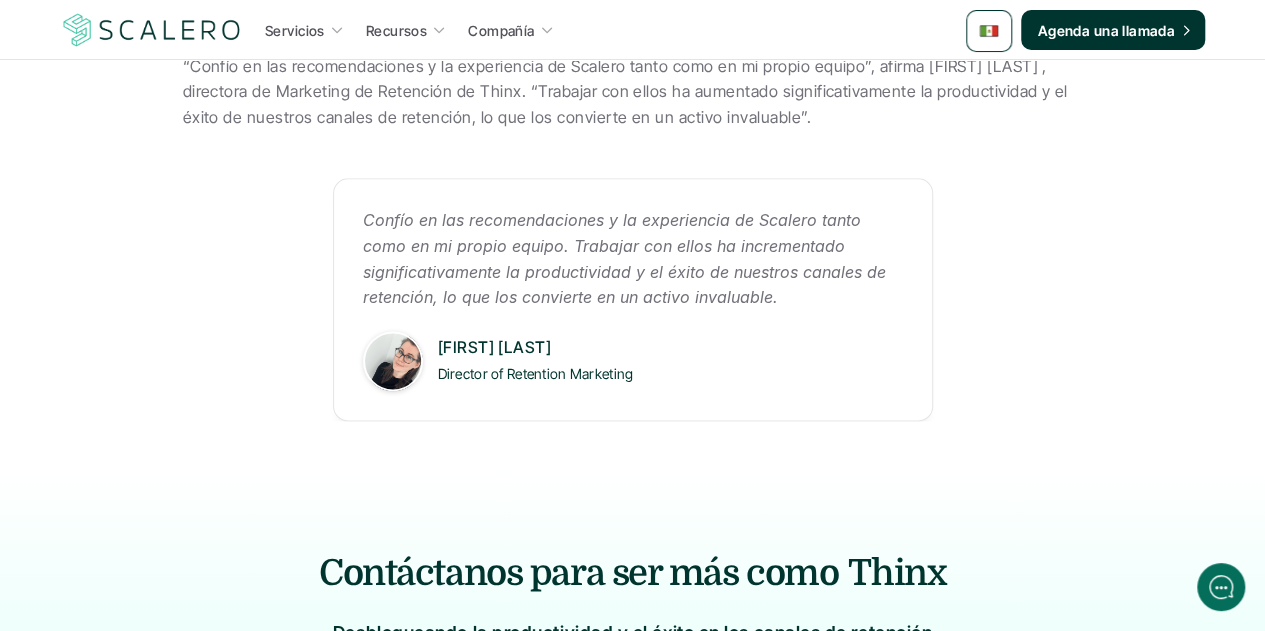 click on "Confío en las recomendaciones y la experiencia de Scalero tanto como en mi propio equipo. Trabajar con ellos ha incrementado significativamente la productividad y el éxito de nuestros canales de retención, lo que los convierte en un activo invaluable." at bounding box center [627, 258] 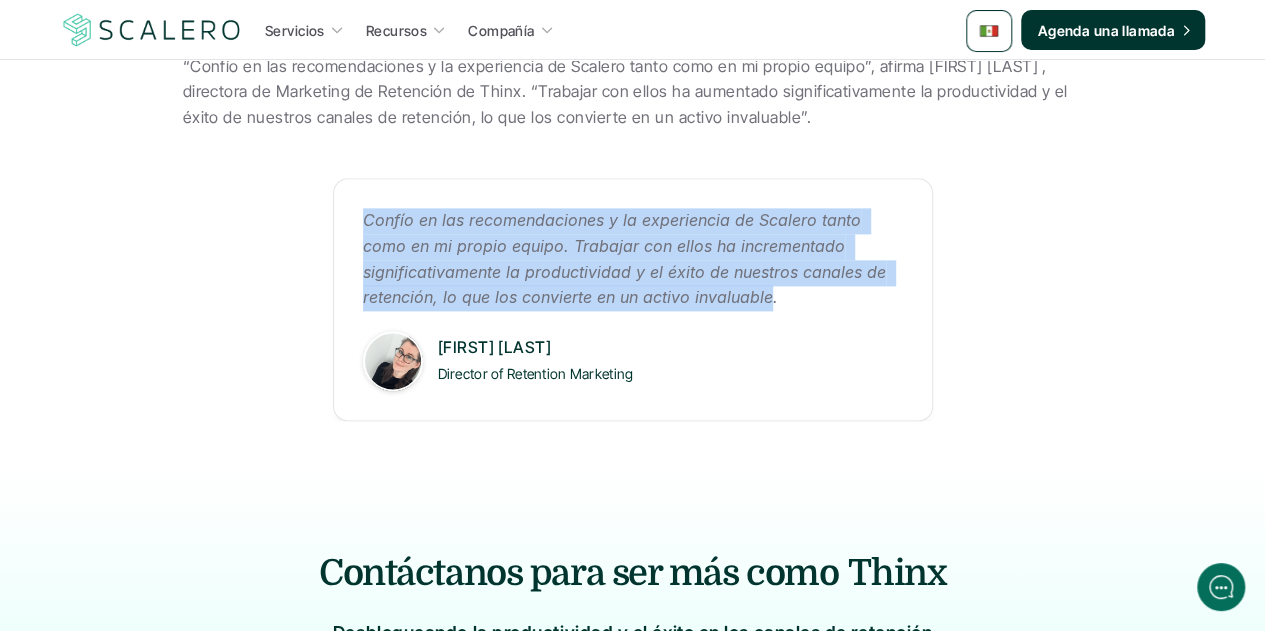 drag, startPoint x: 772, startPoint y: 273, endPoint x: 348, endPoint y: 191, distance: 431.85645 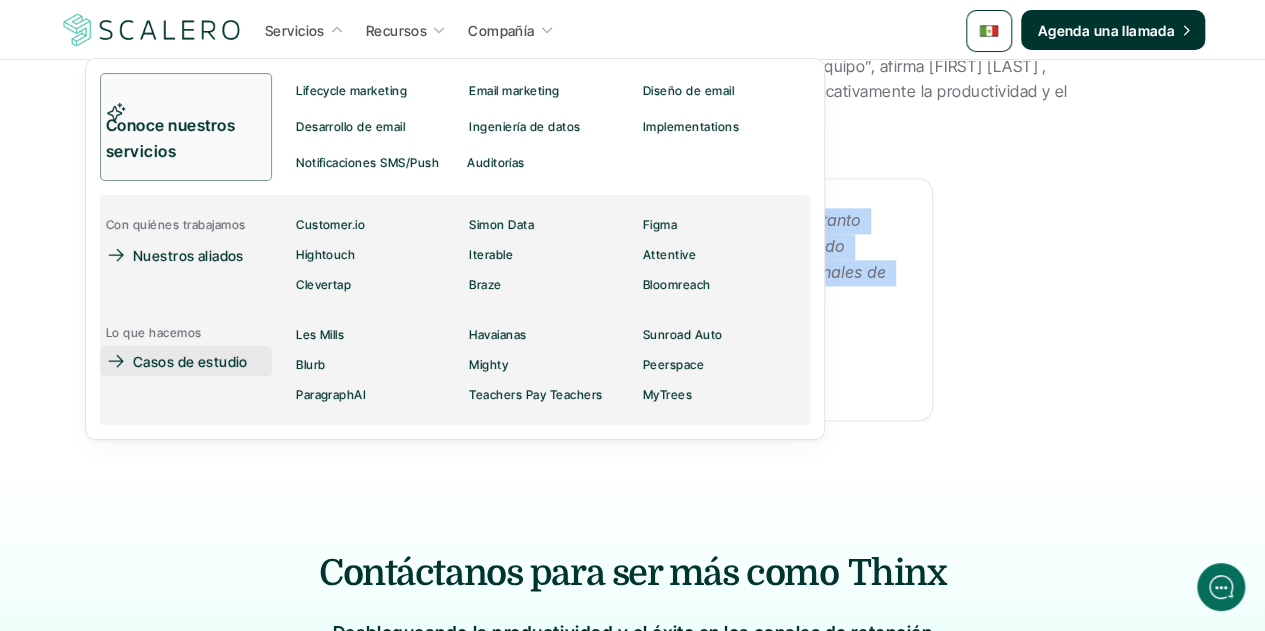 click on "Casos de estudio" at bounding box center [190, 361] 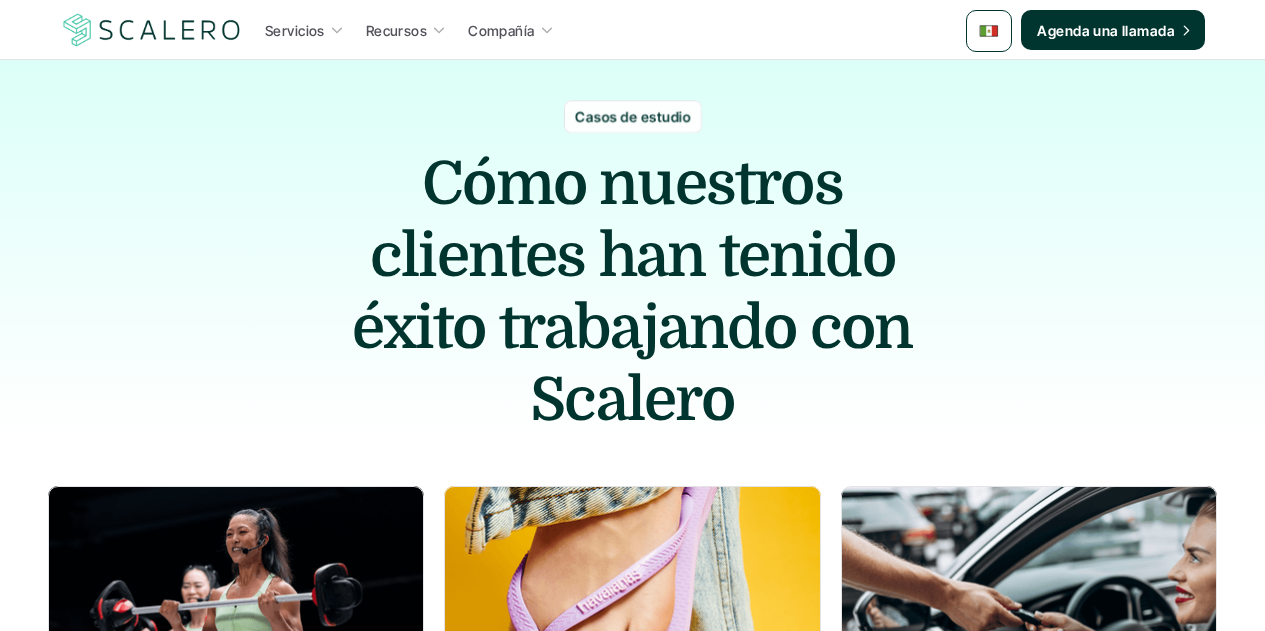 scroll, scrollTop: 0, scrollLeft: 0, axis: both 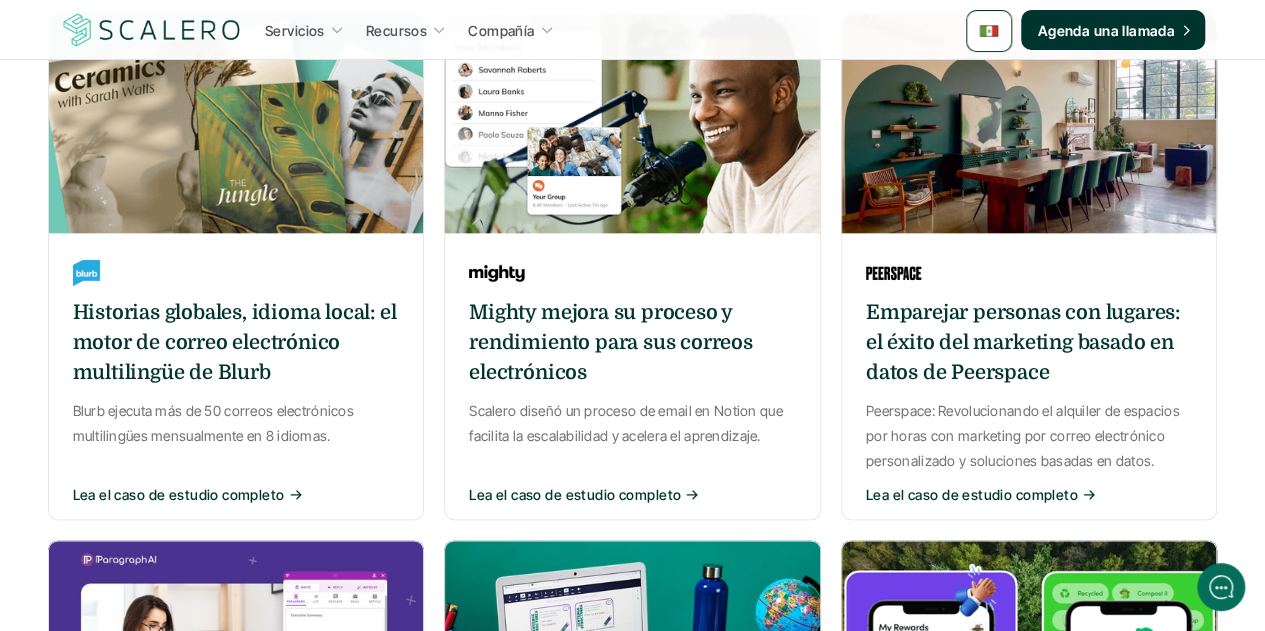 click on "Emparejar personas con lugares: el éxito del marketing basado en datos de Peerspace" at bounding box center [1029, 343] 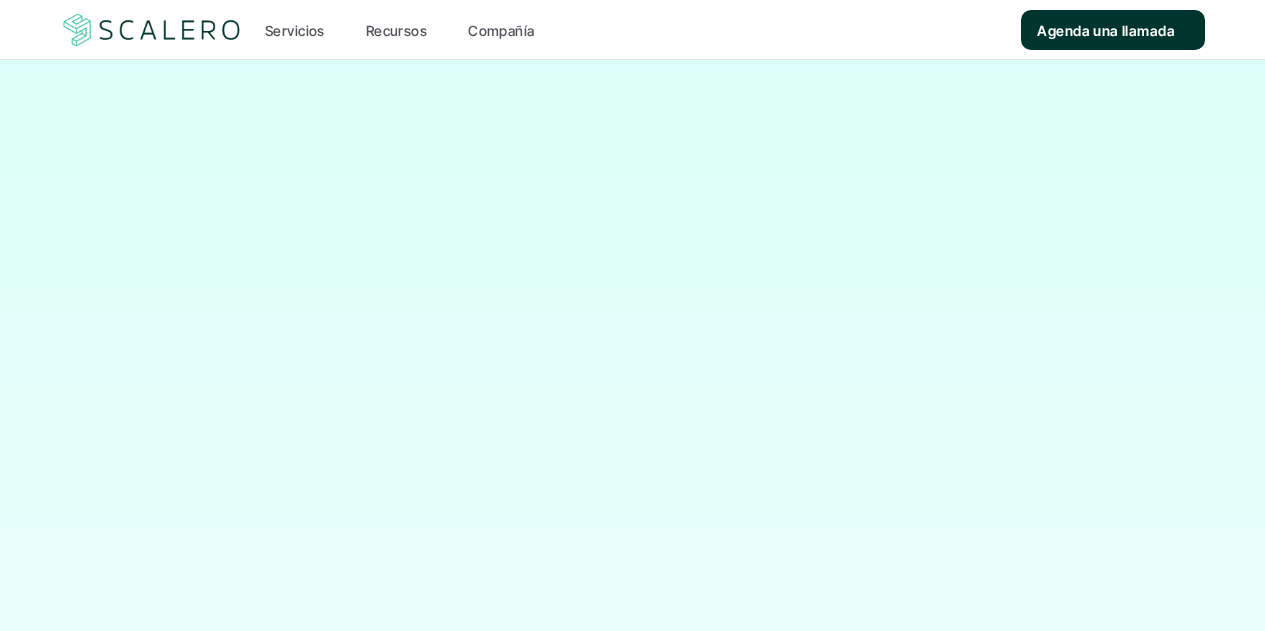 scroll, scrollTop: 0, scrollLeft: 0, axis: both 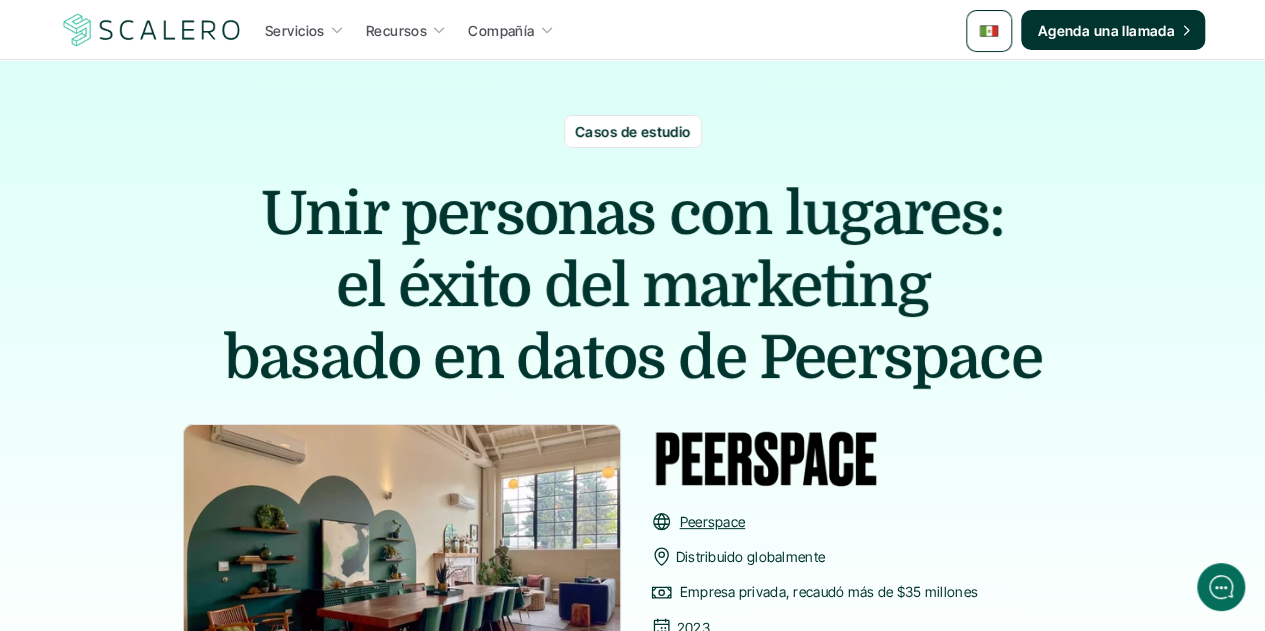 drag, startPoint x: 248, startPoint y: 213, endPoint x: 1049, endPoint y: 361, distance: 814.55817 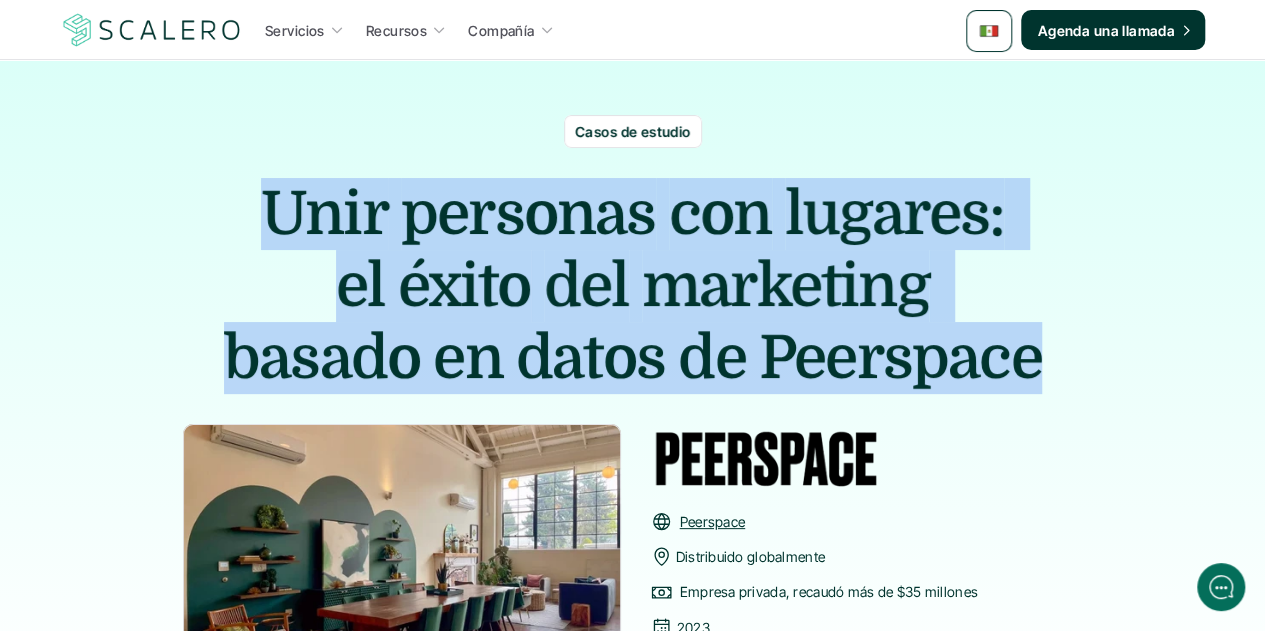 drag, startPoint x: 1034, startPoint y: 361, endPoint x: 248, endPoint y: 217, distance: 799.082 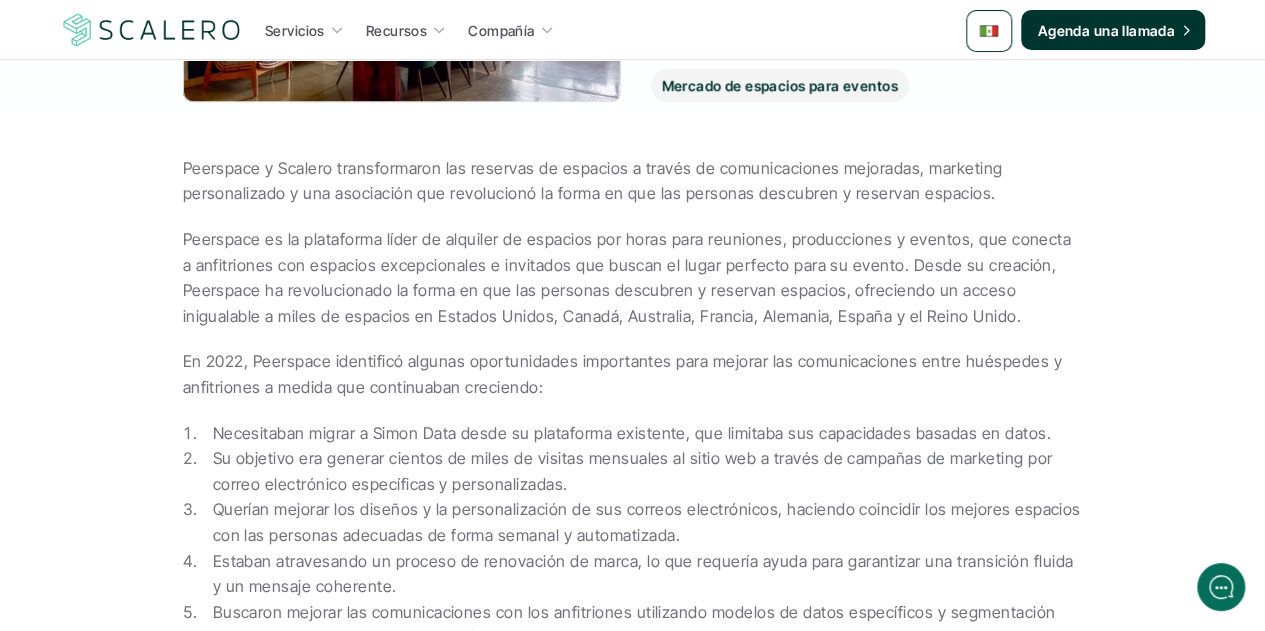 scroll, scrollTop: 600, scrollLeft: 0, axis: vertical 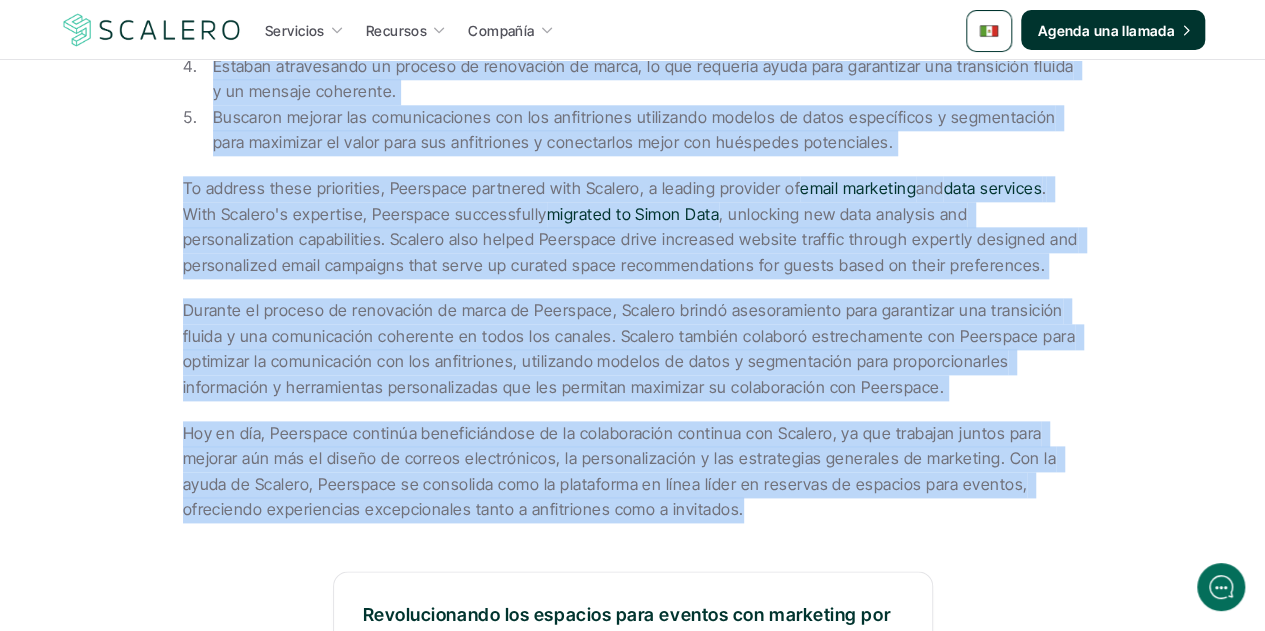 drag, startPoint x: 183, startPoint y: 143, endPoint x: 734, endPoint y: 508, distance: 660.92816 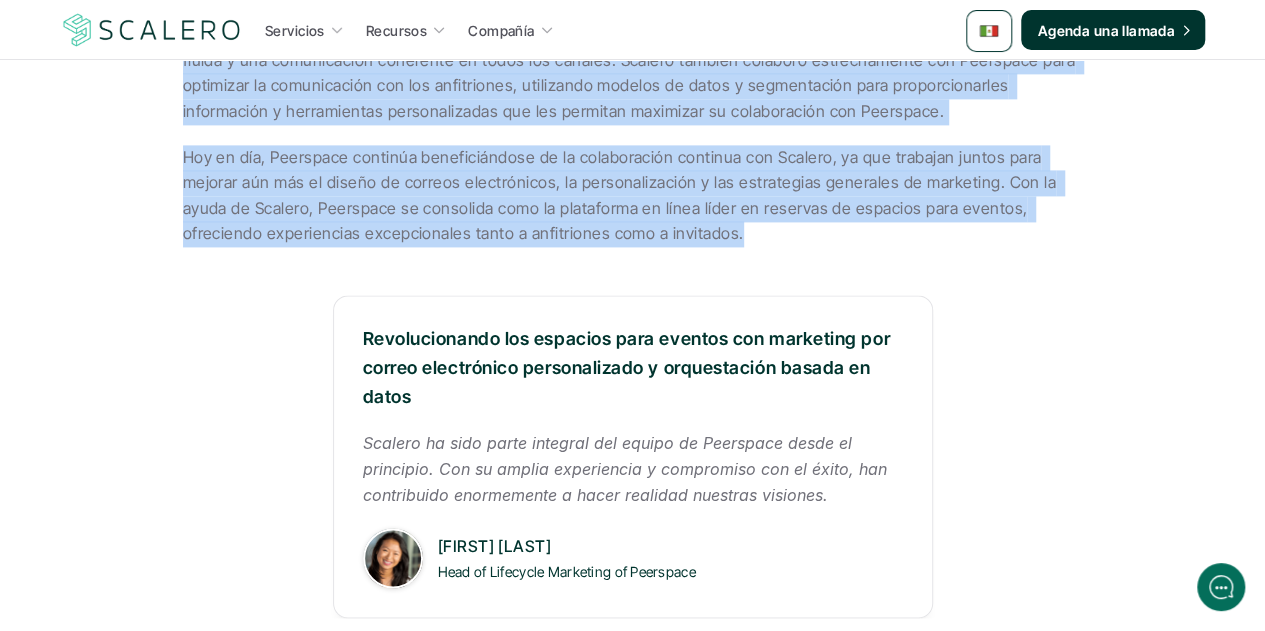 scroll, scrollTop: 1376, scrollLeft: 0, axis: vertical 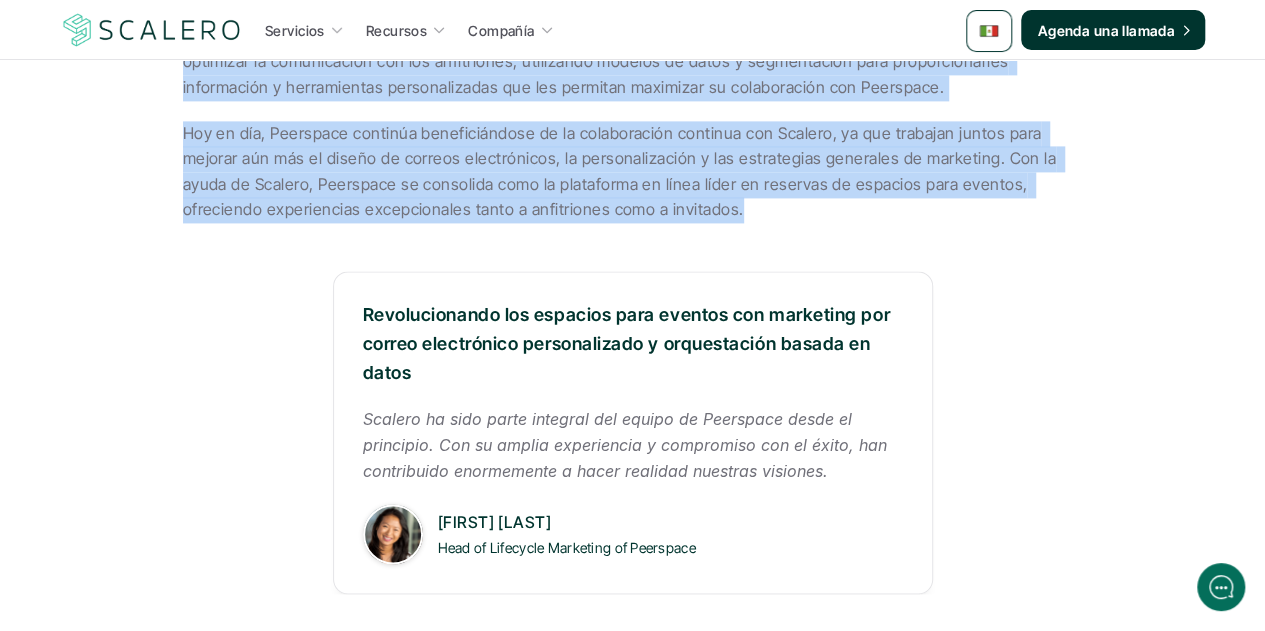 drag, startPoint x: 408, startPoint y: 373, endPoint x: 358, endPoint y: 318, distance: 74.330345 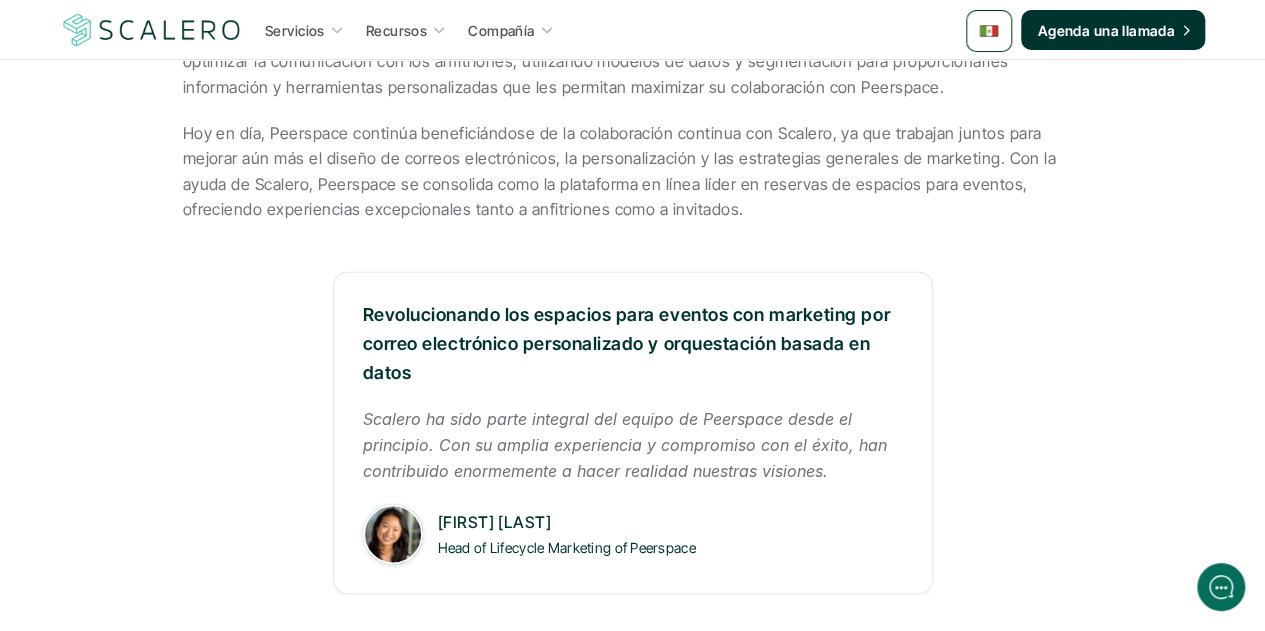 click on "Scalero ha sido parte integral del equipo de Peerspace desde el principio. Con su amplia experiencia y compromiso con el éxito, han contribuido enormemente a hacer realidad nuestras visiones." at bounding box center [627, 444] 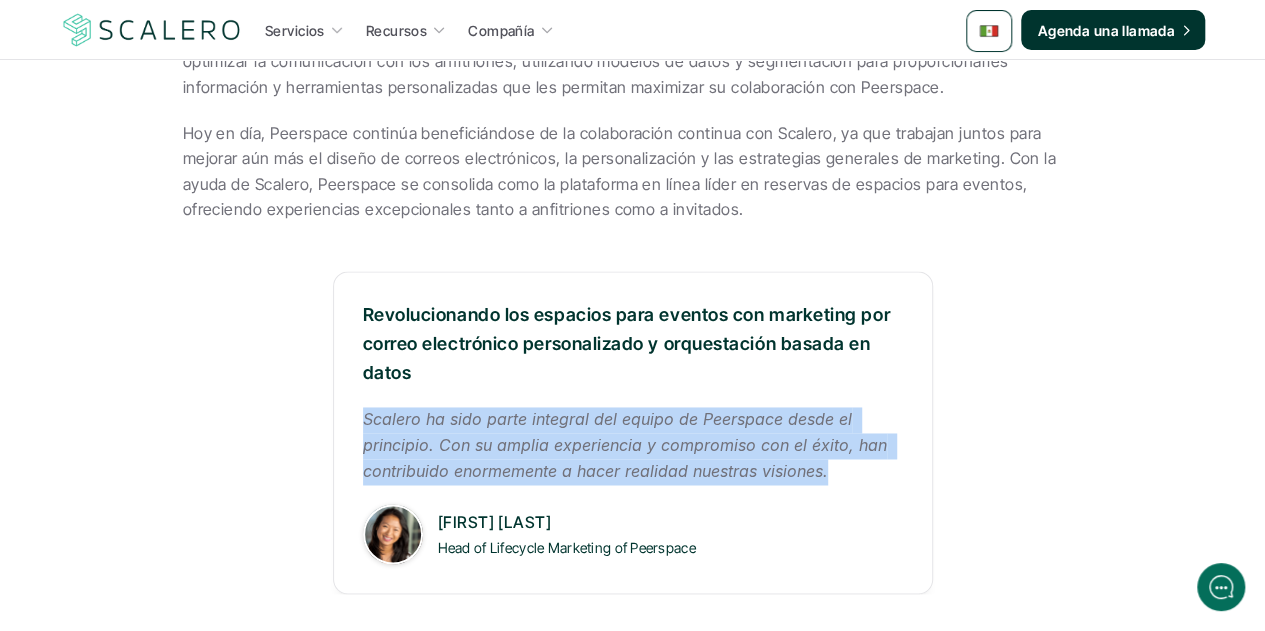 drag, startPoint x: 827, startPoint y: 477, endPoint x: 310, endPoint y: 428, distance: 519.31683 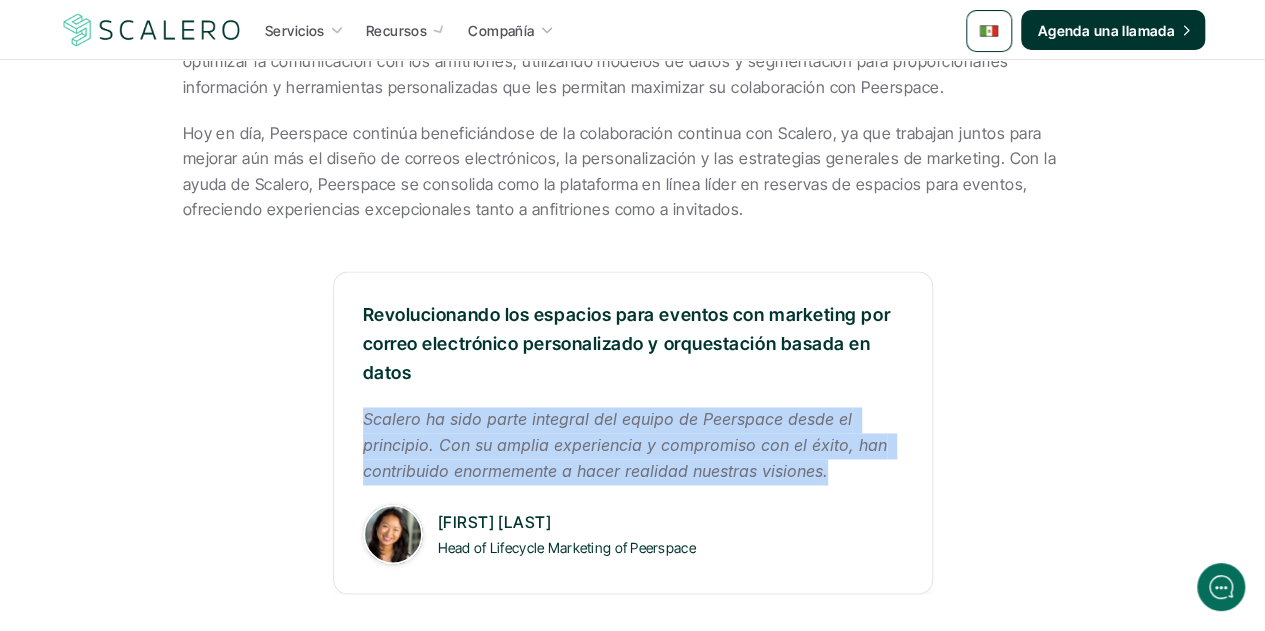 click at bounding box center [152, 30] 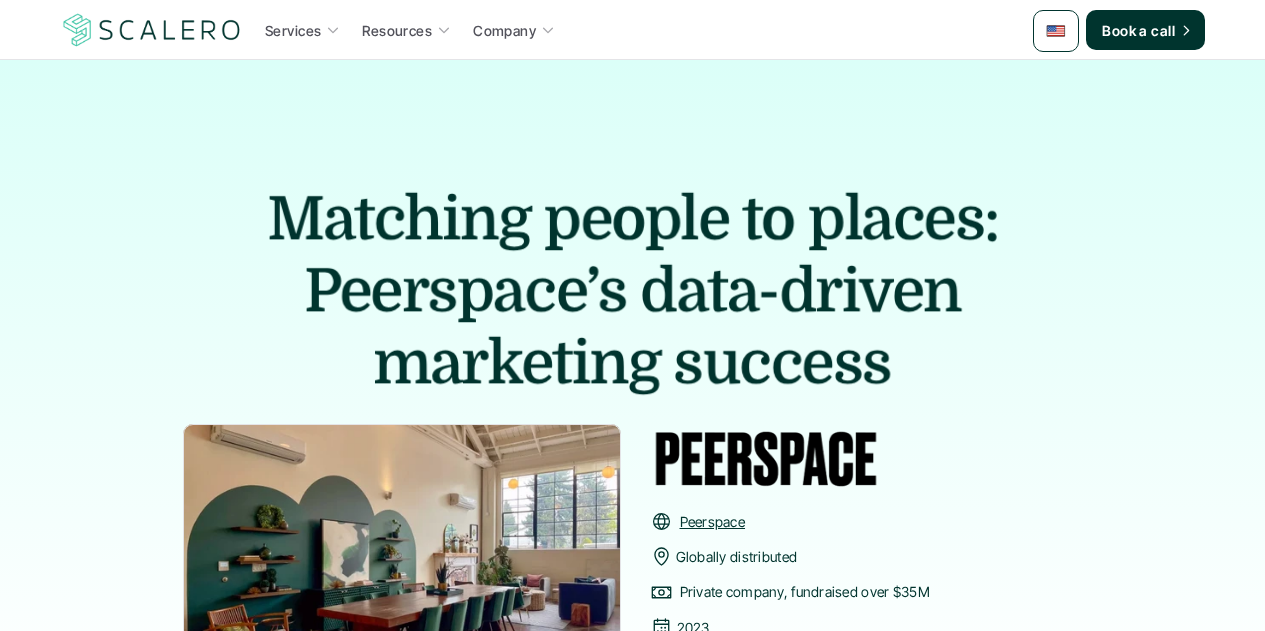 scroll, scrollTop: 0, scrollLeft: 0, axis: both 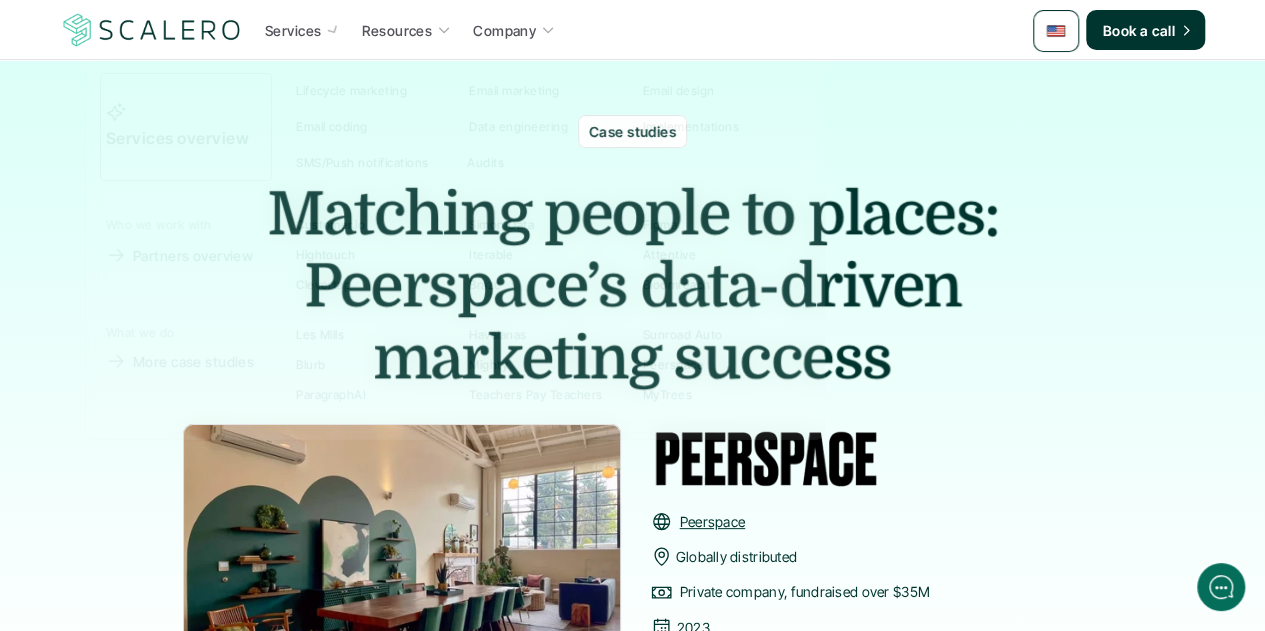 click at bounding box center [152, 30] 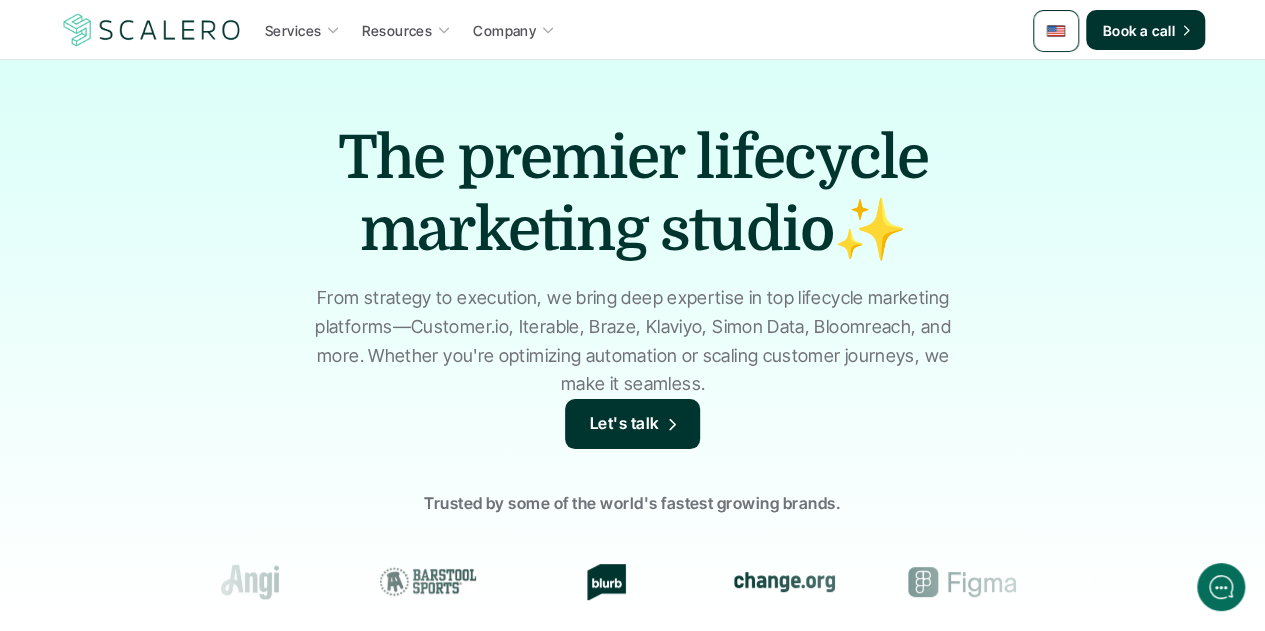 scroll, scrollTop: 0, scrollLeft: 0, axis: both 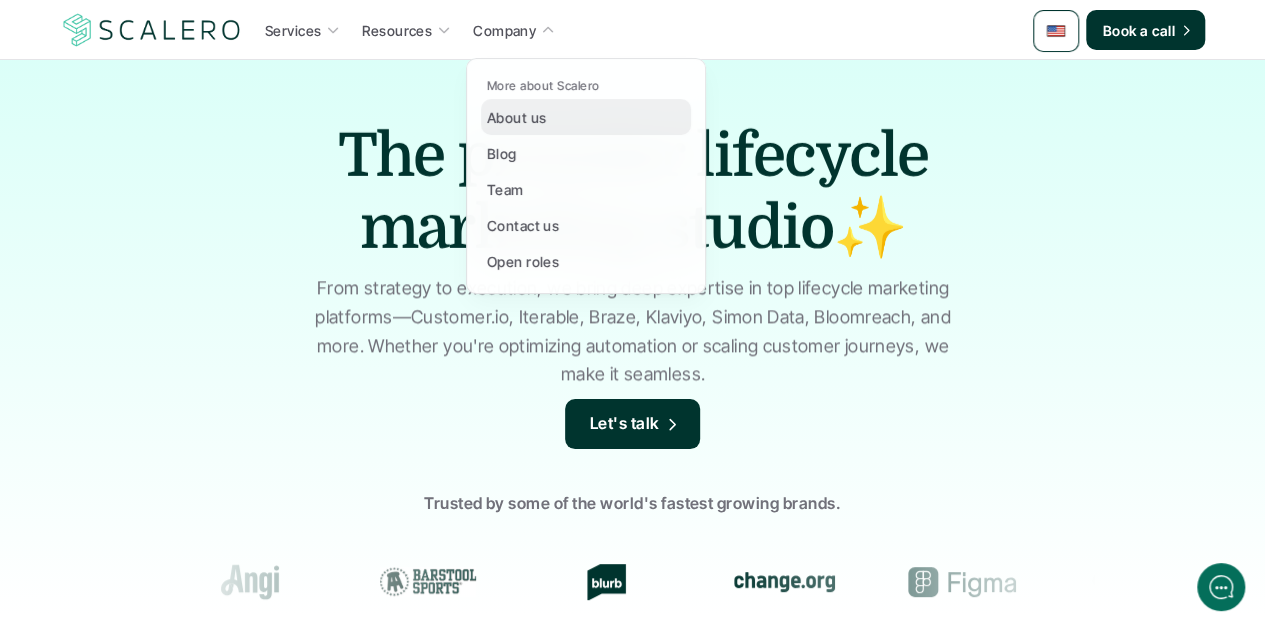 click on "About us" at bounding box center (516, 117) 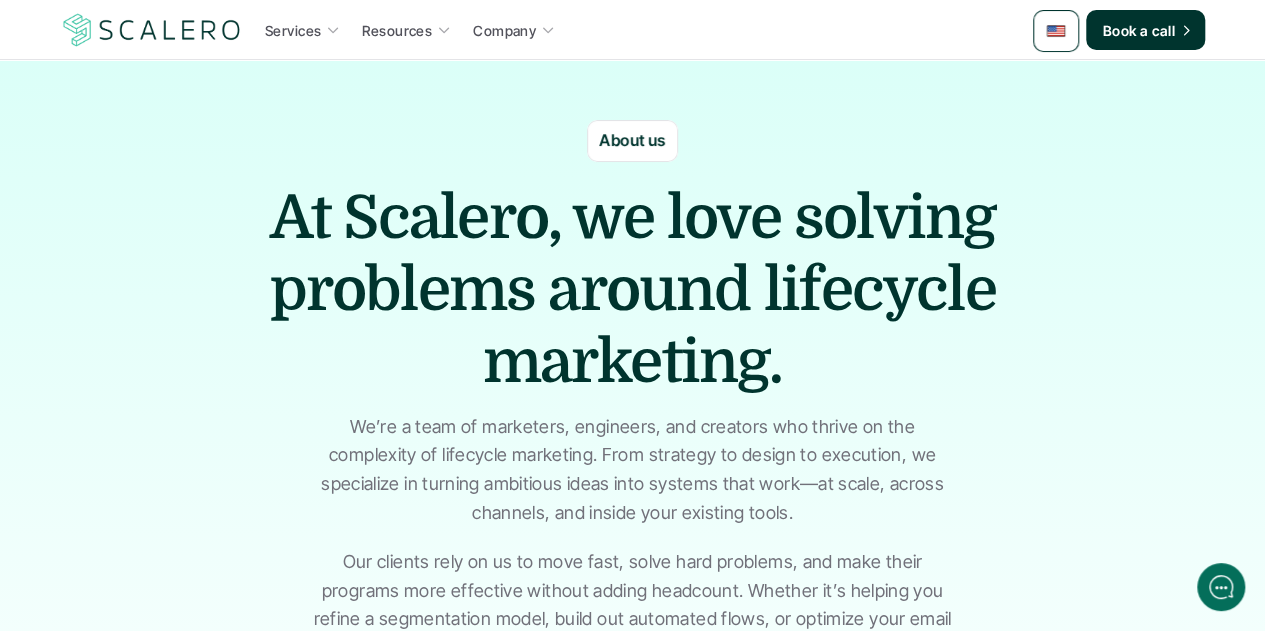scroll, scrollTop: 0, scrollLeft: 0, axis: both 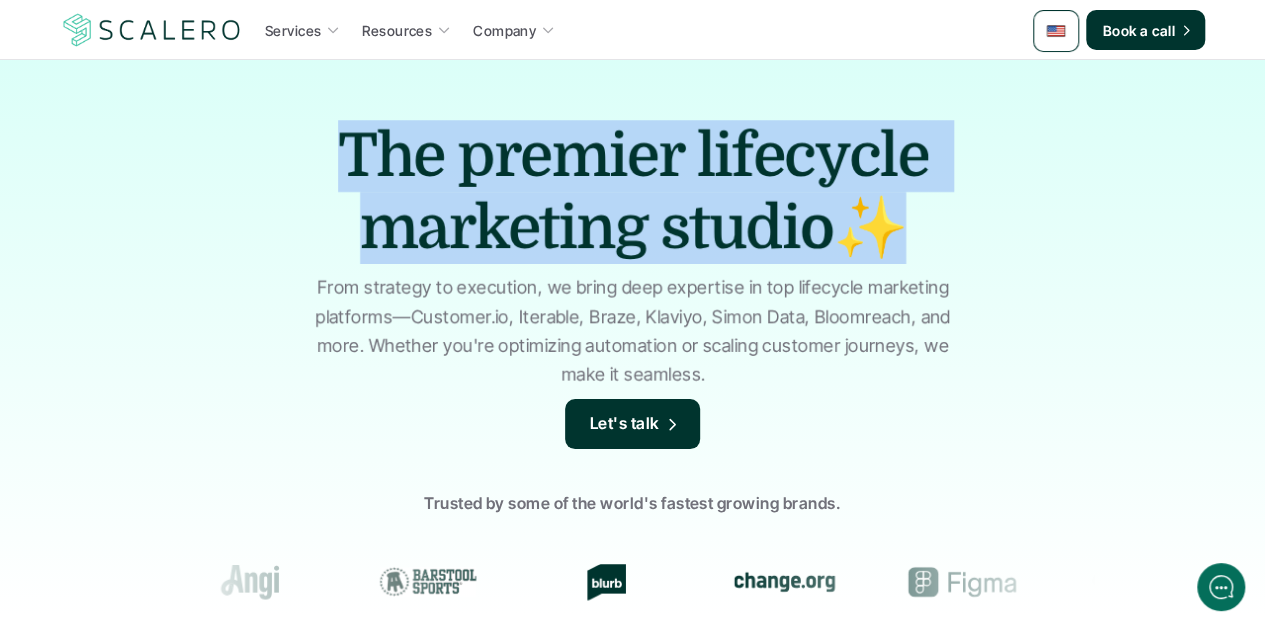 drag, startPoint x: 880, startPoint y: 229, endPoint x: 348, endPoint y: 143, distance: 538.9063 